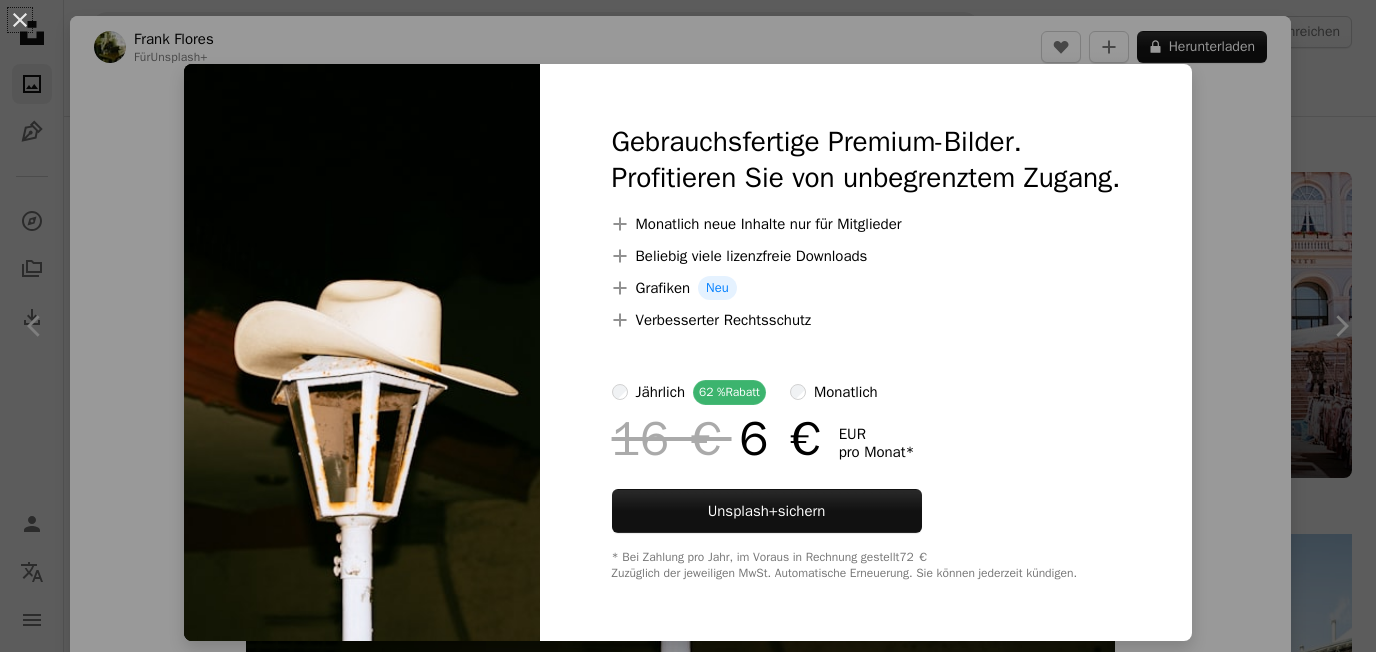 scroll, scrollTop: 1360, scrollLeft: 0, axis: vertical 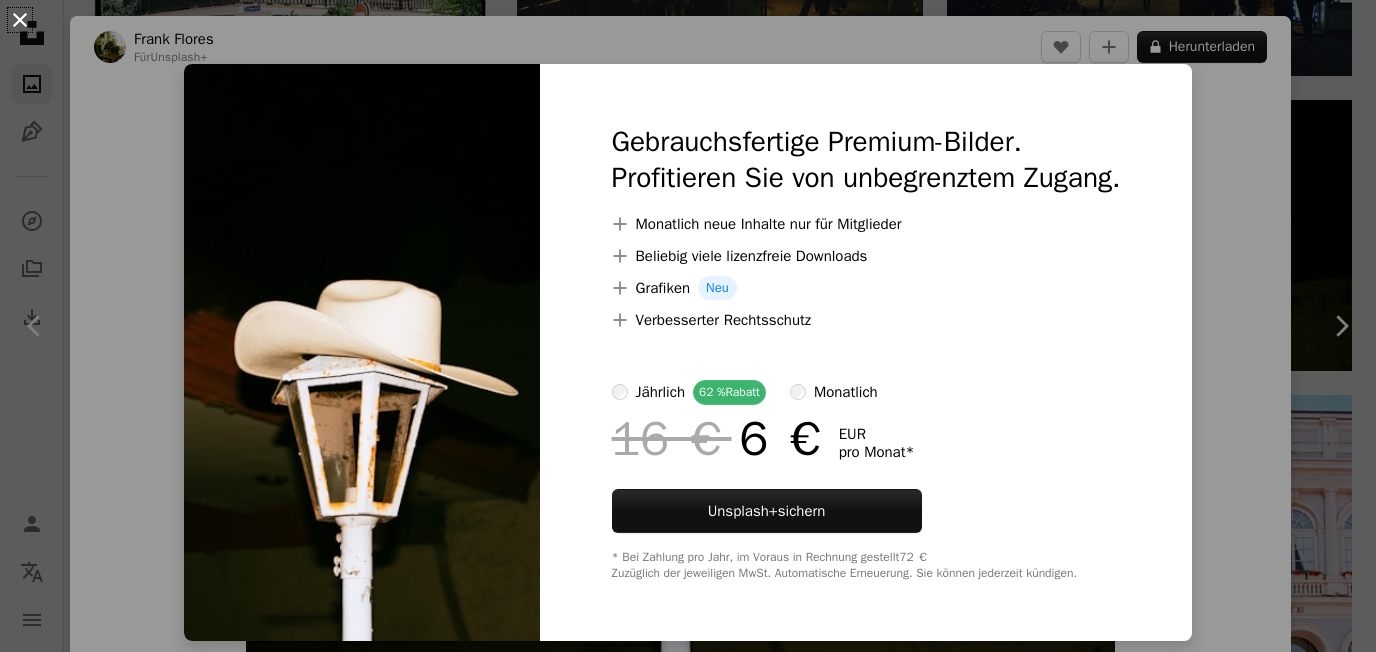 click on "An X shape" at bounding box center (20, 20) 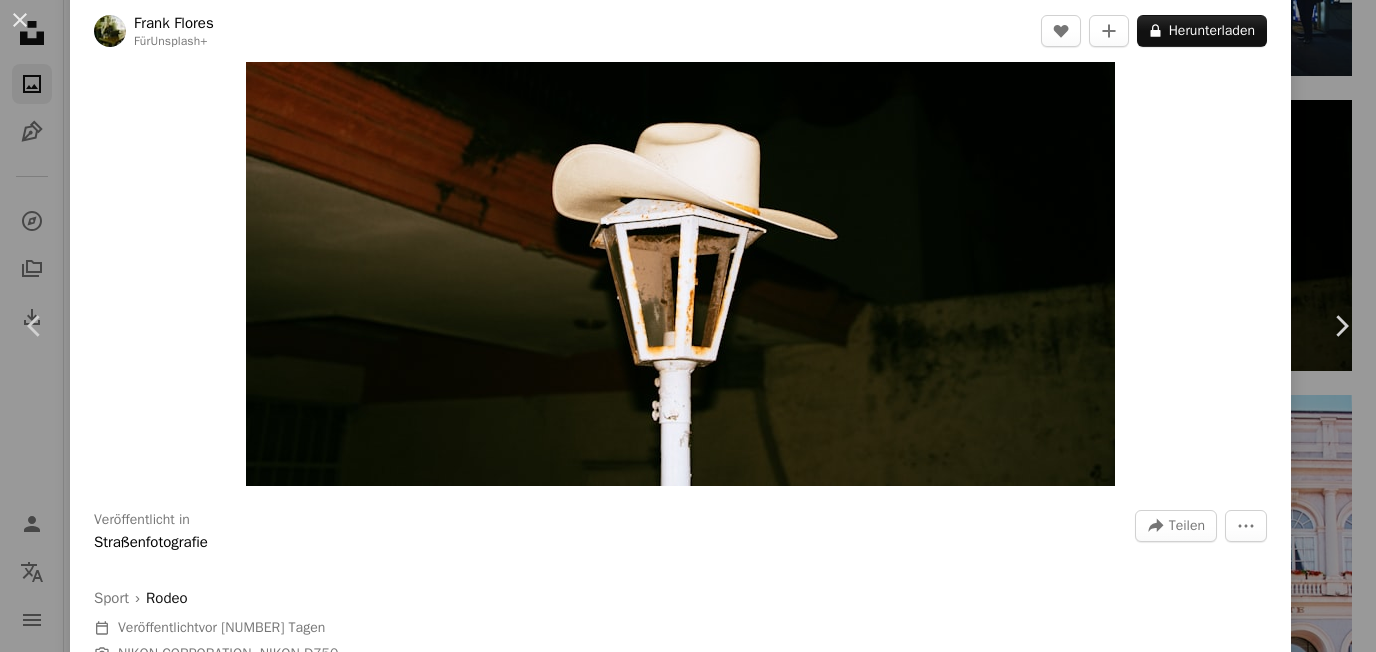 scroll, scrollTop: 0, scrollLeft: 0, axis: both 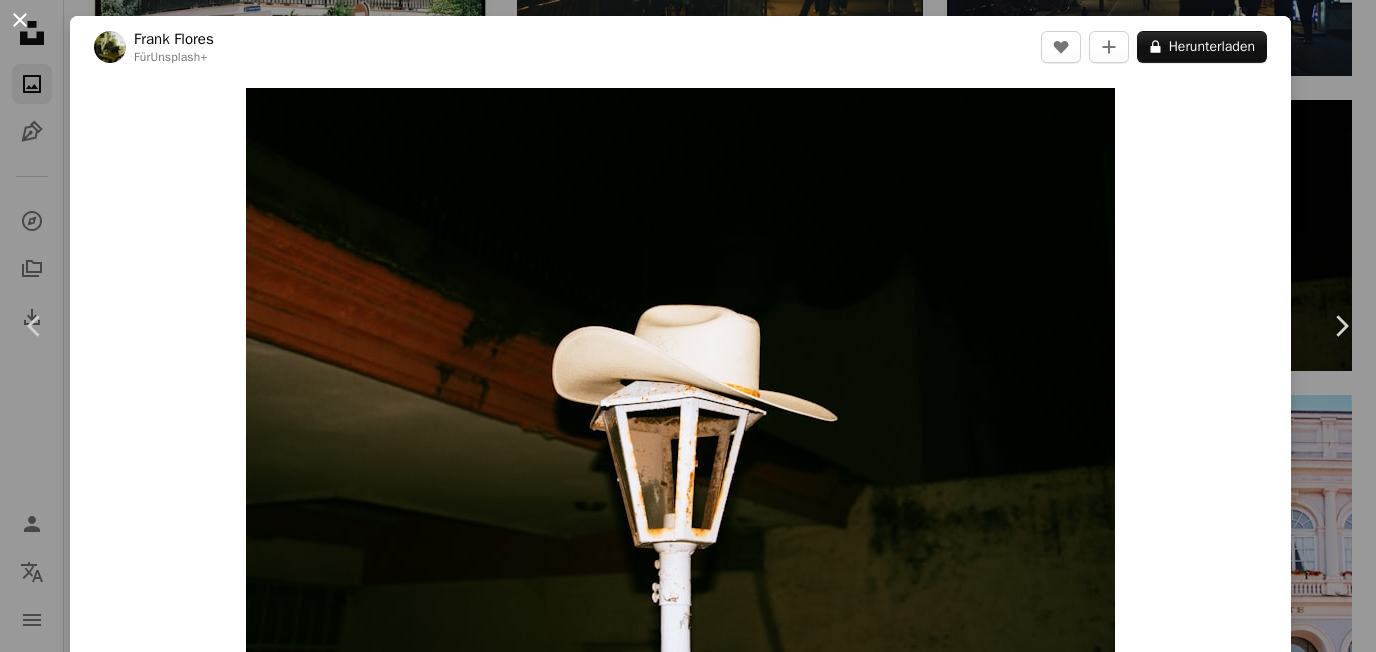 click on "An X shape" at bounding box center (20, 20) 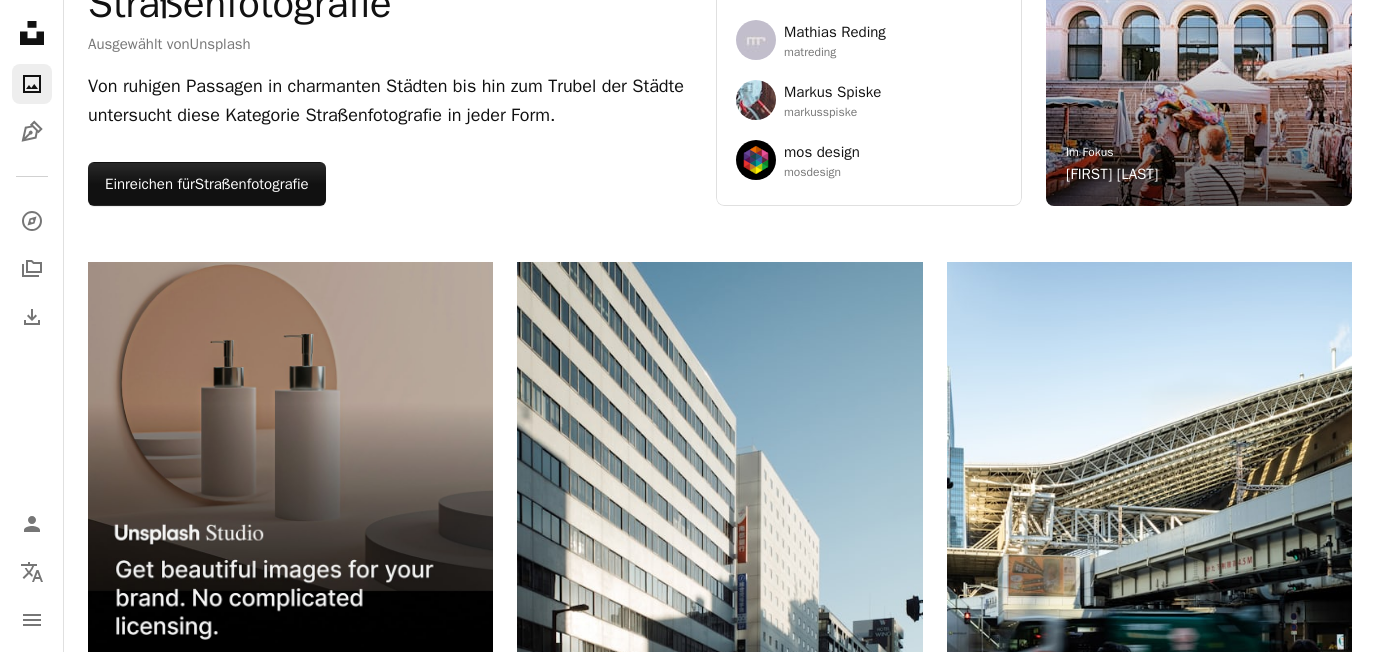scroll, scrollTop: 0, scrollLeft: 0, axis: both 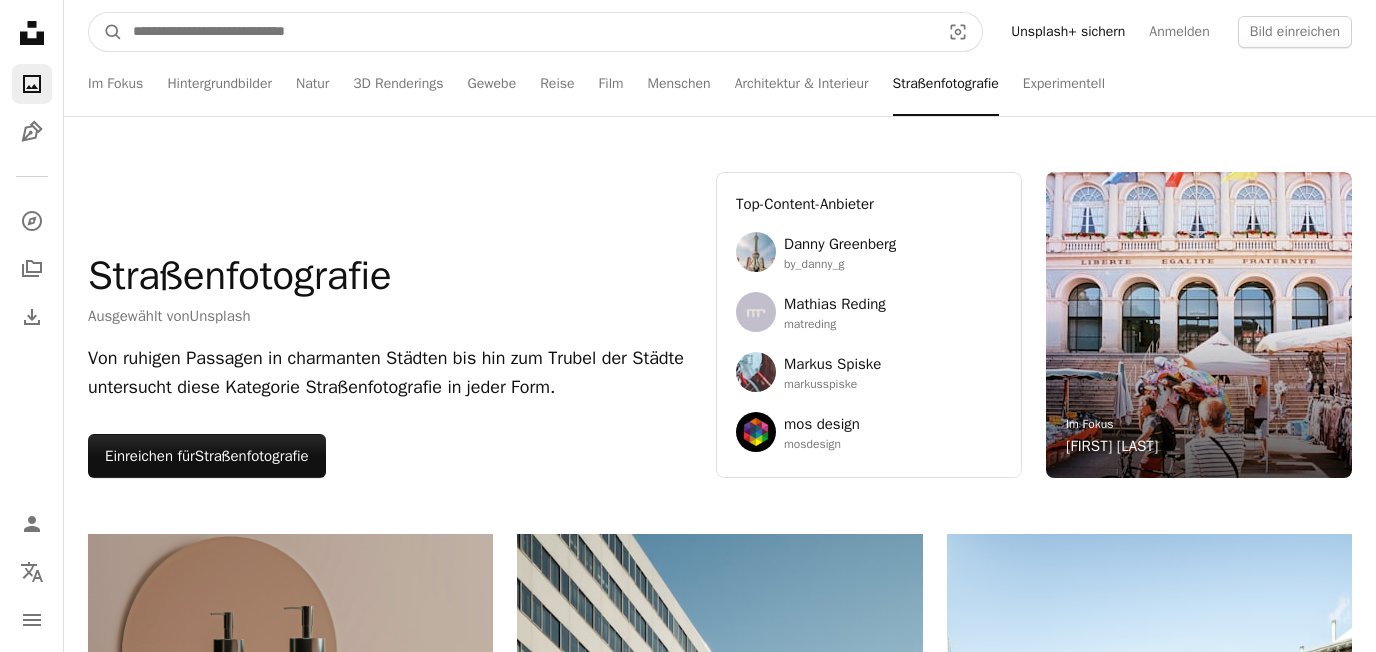 click at bounding box center (528, 32) 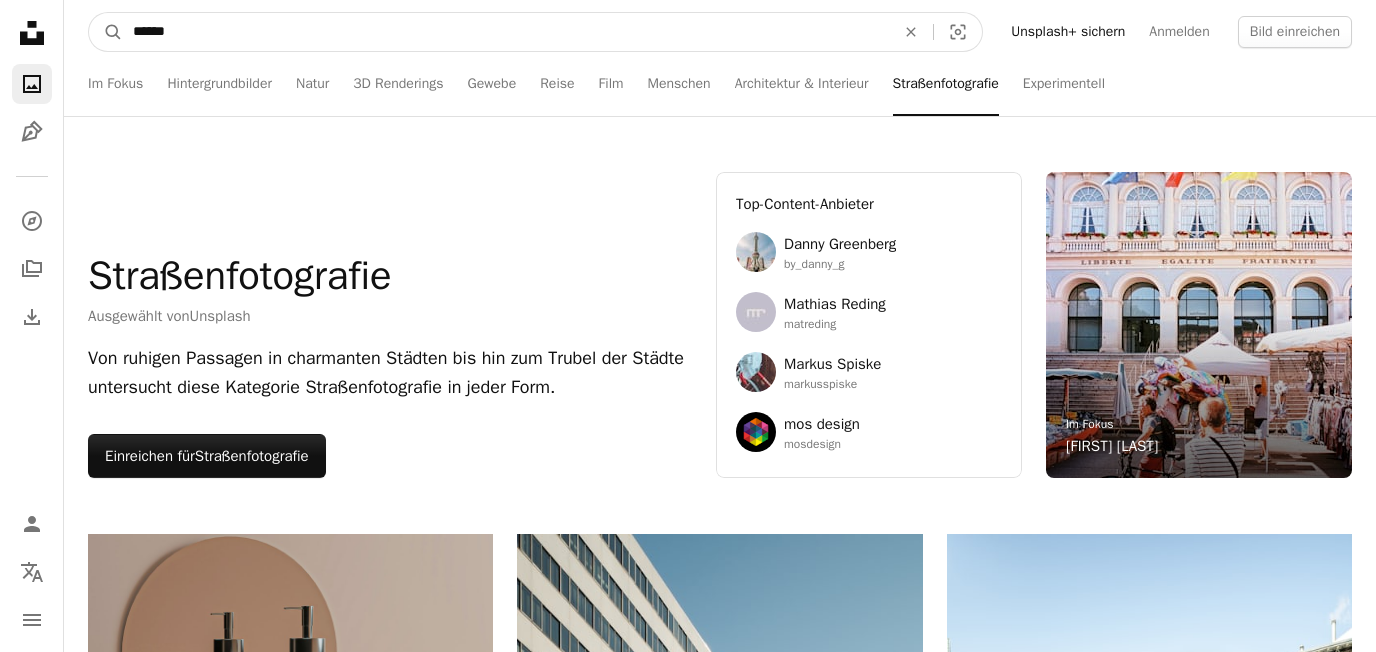 type on "******" 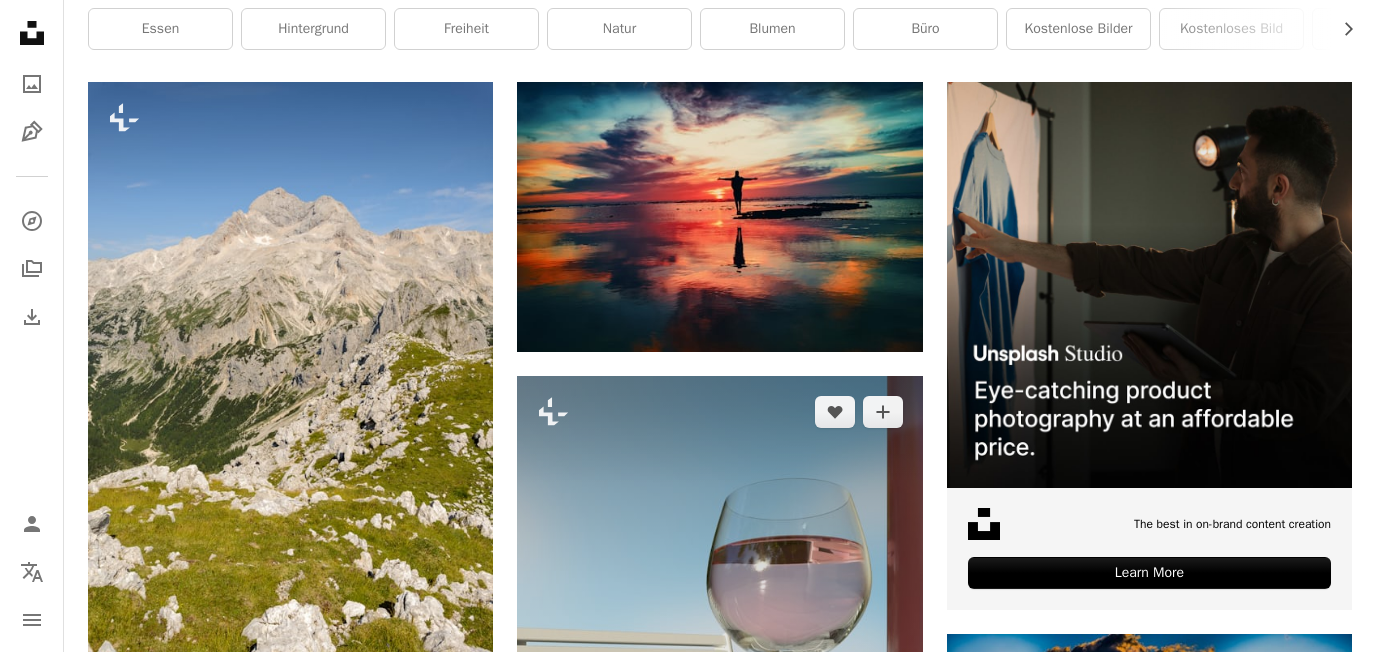 scroll, scrollTop: 408, scrollLeft: 0, axis: vertical 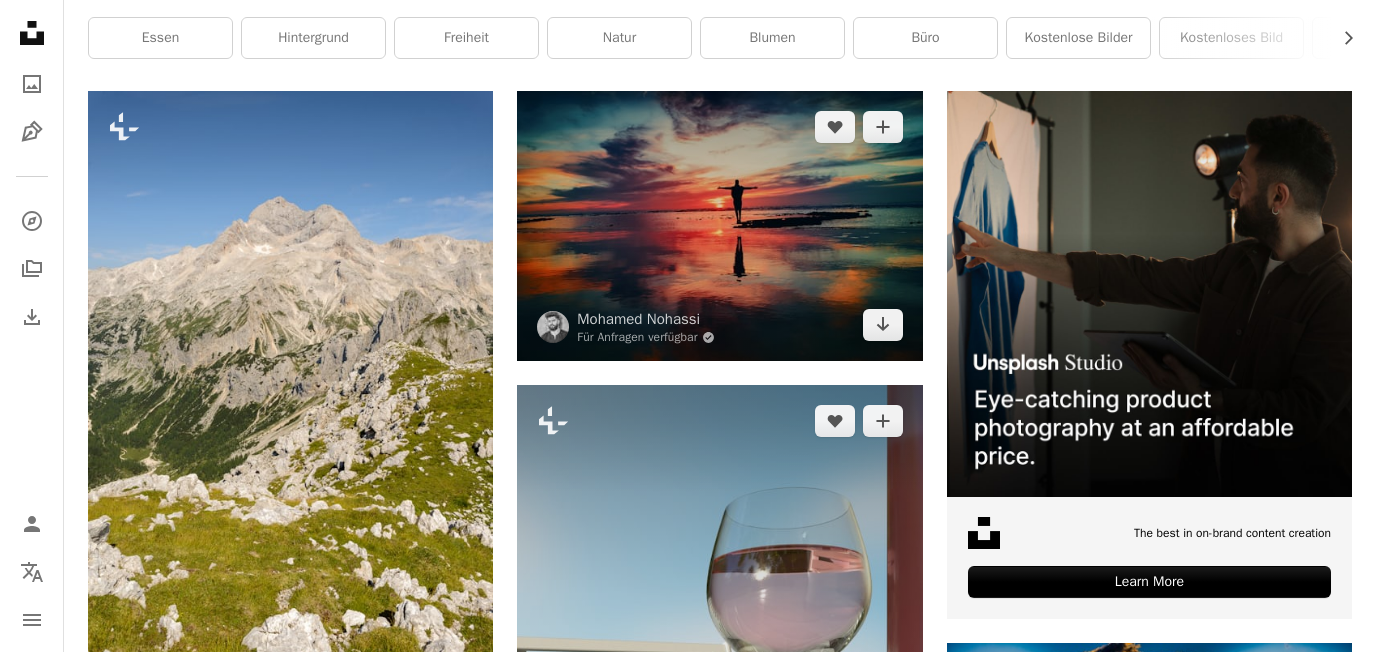 click at bounding box center [719, 226] 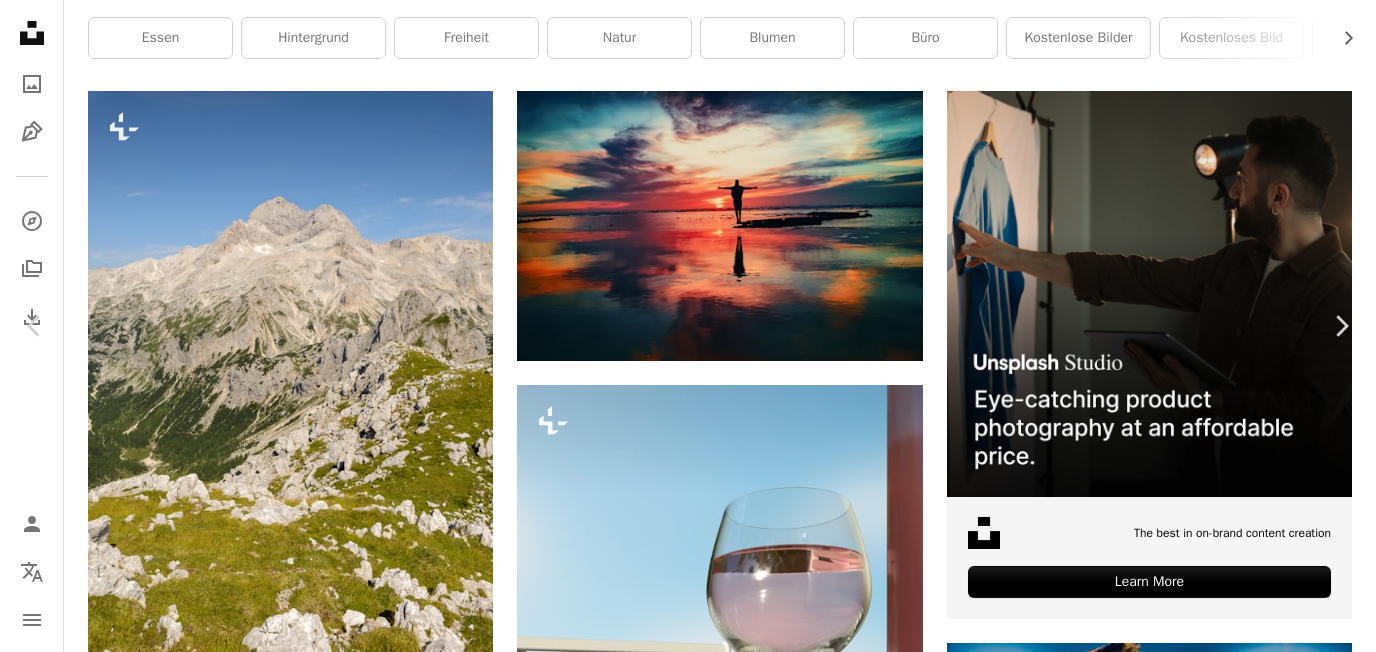 click on "Chevron down" 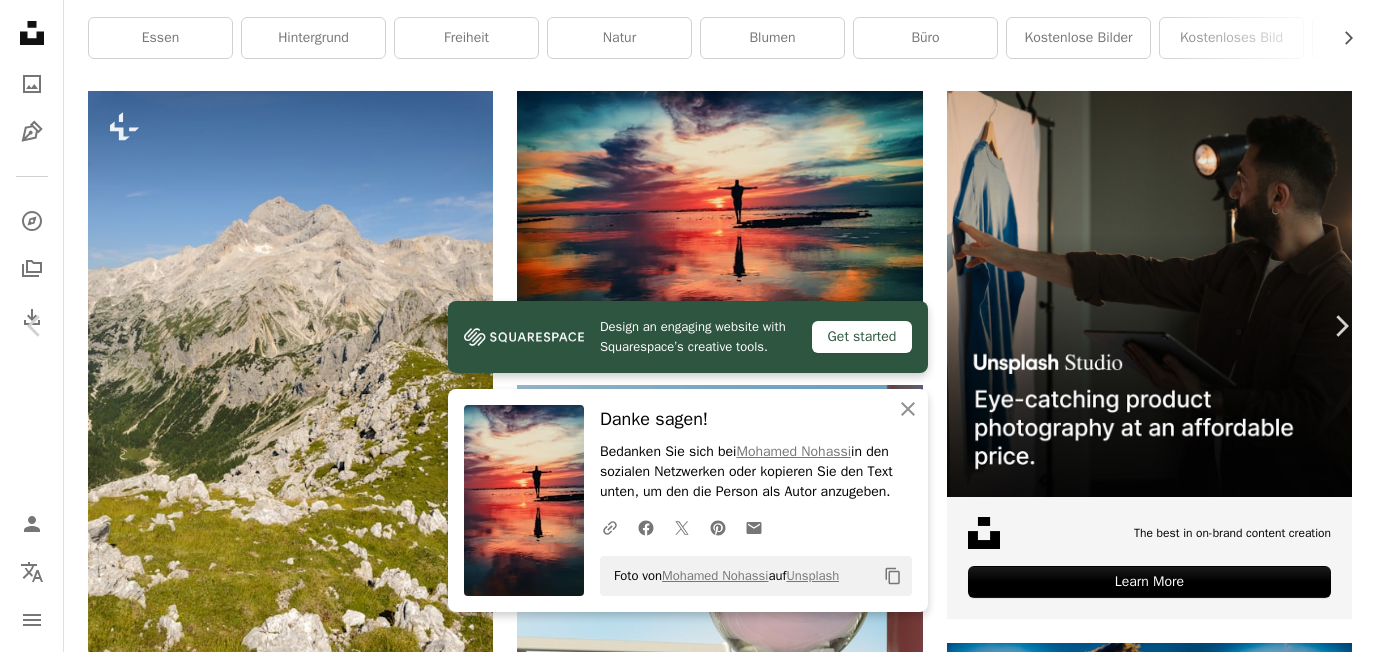 click on "Zoom in" at bounding box center [680, 4874] 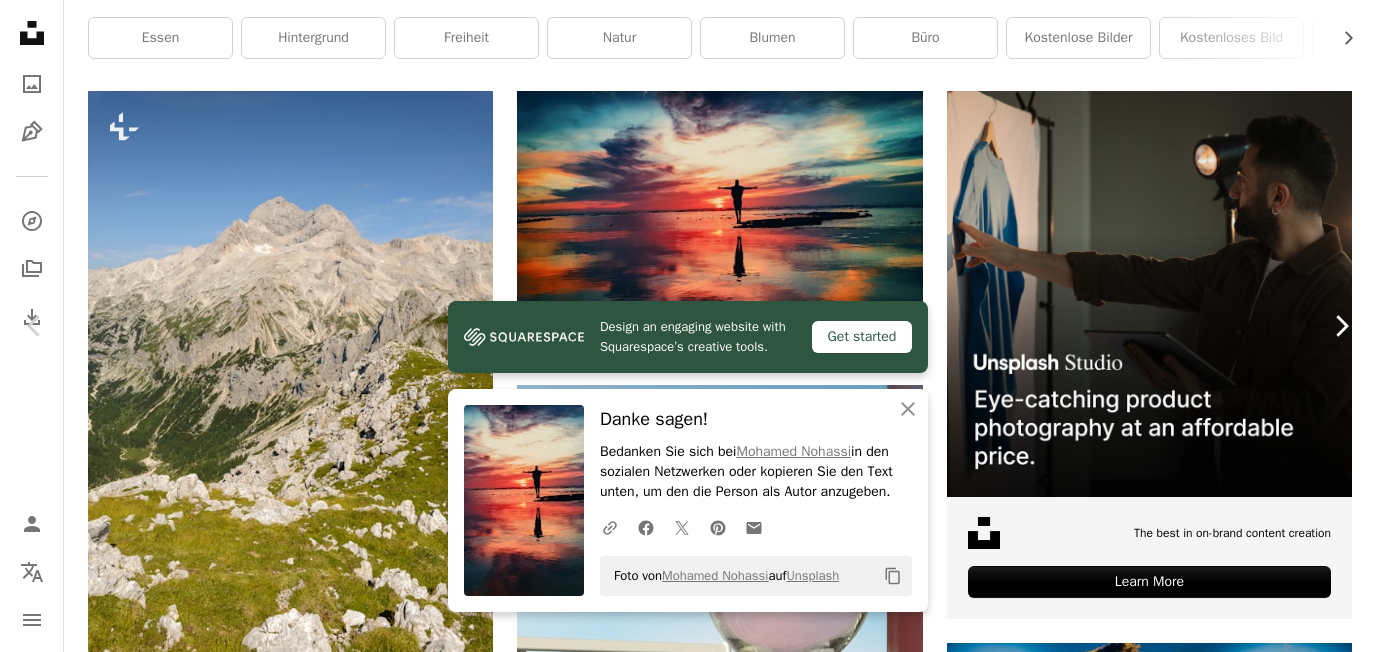 click on "Chevron right" 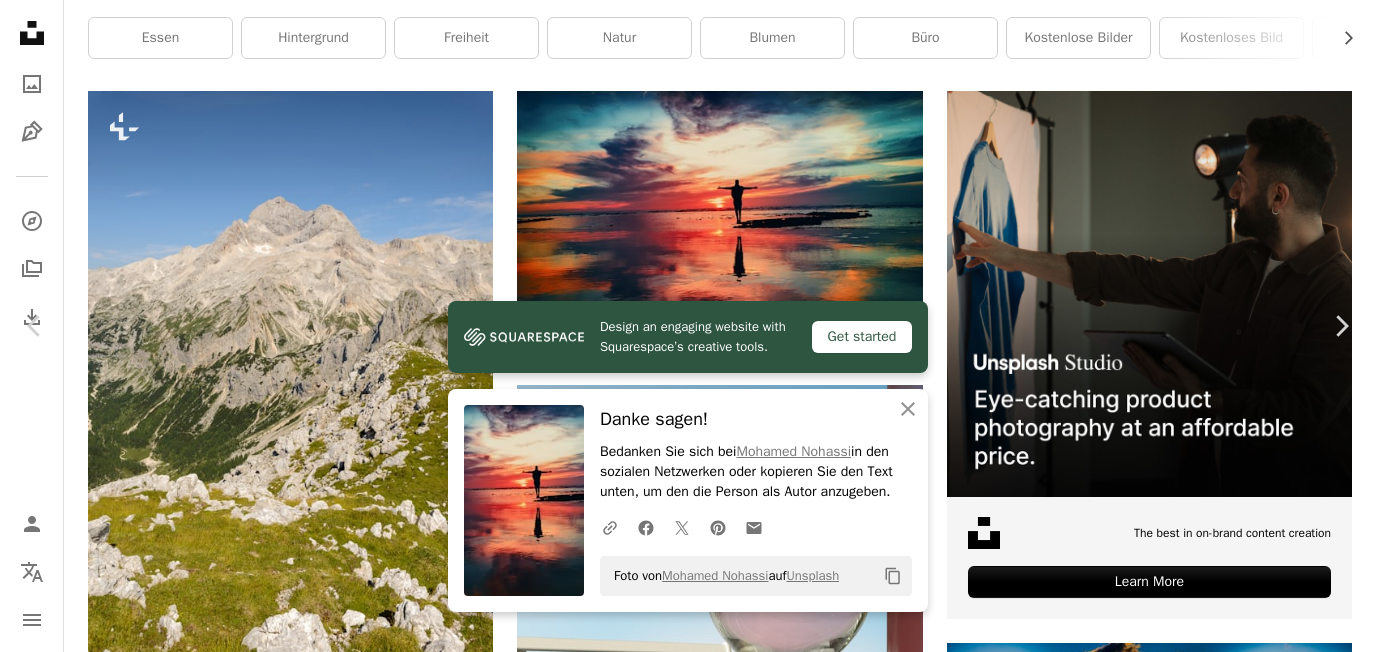 click on "Chevron down" 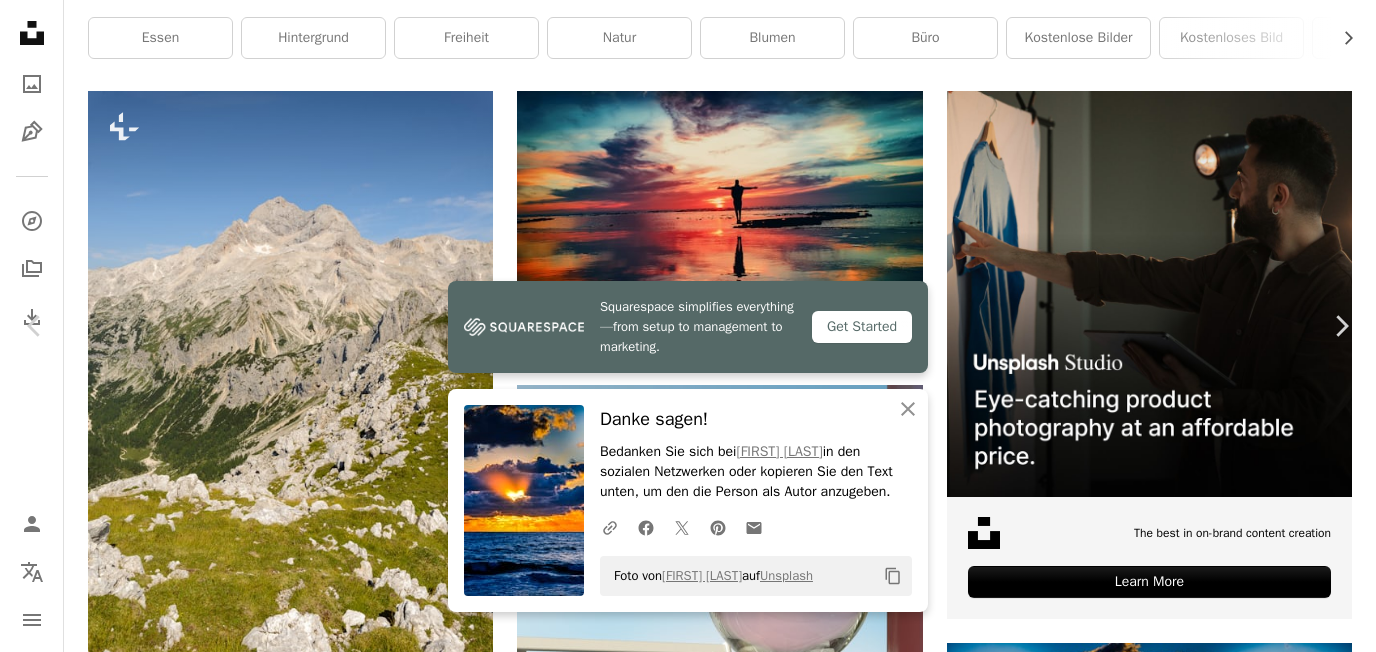 click on "Zoom in" at bounding box center (680, 4874) 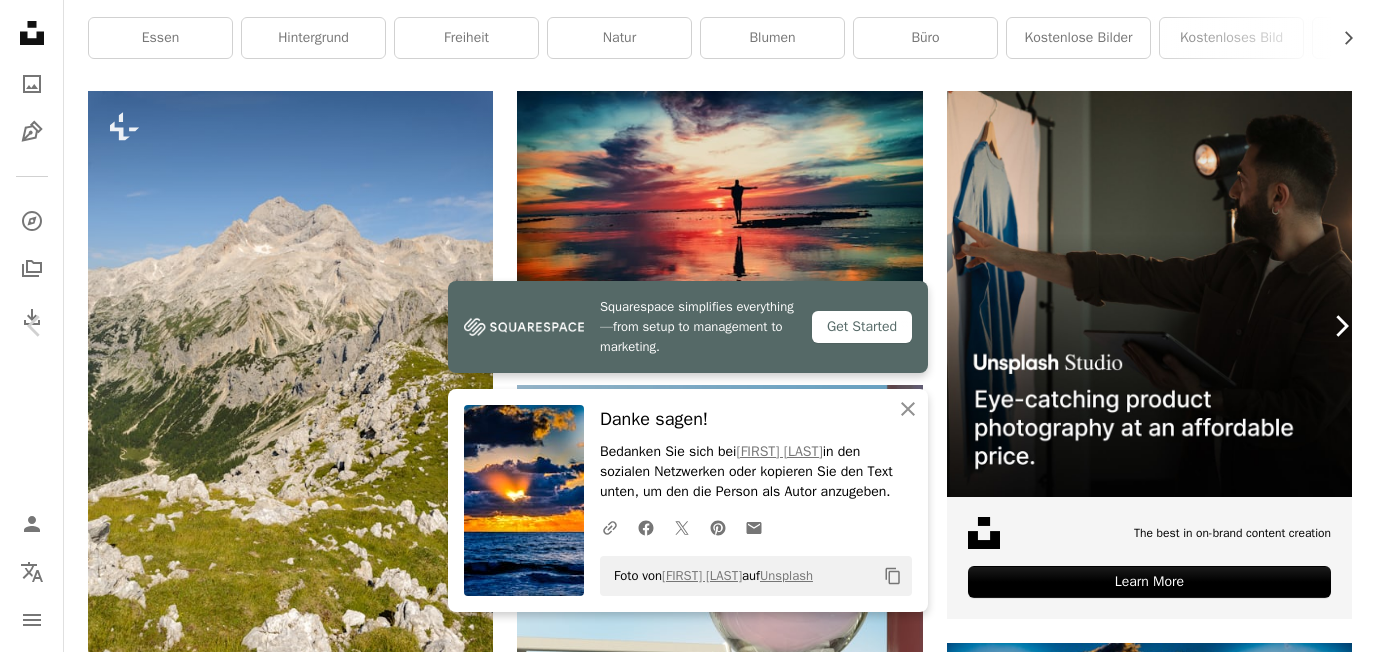 click on "Chevron right" 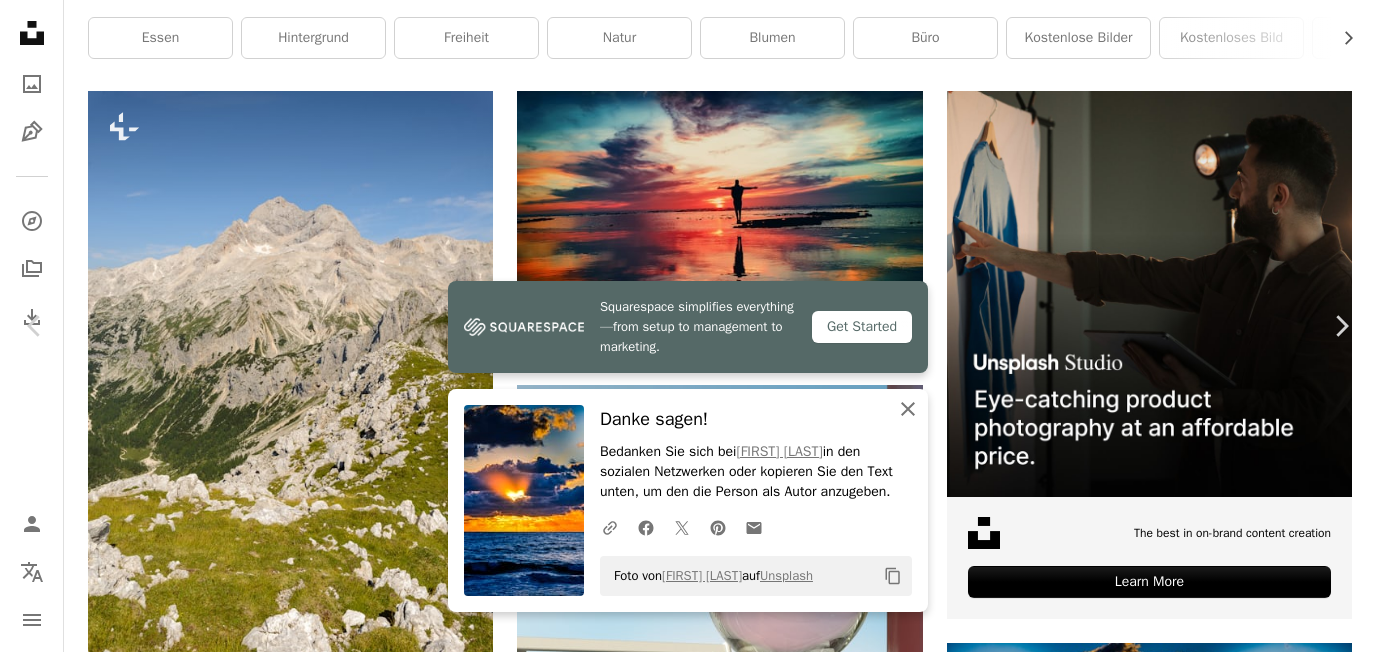 click on "An X shape" 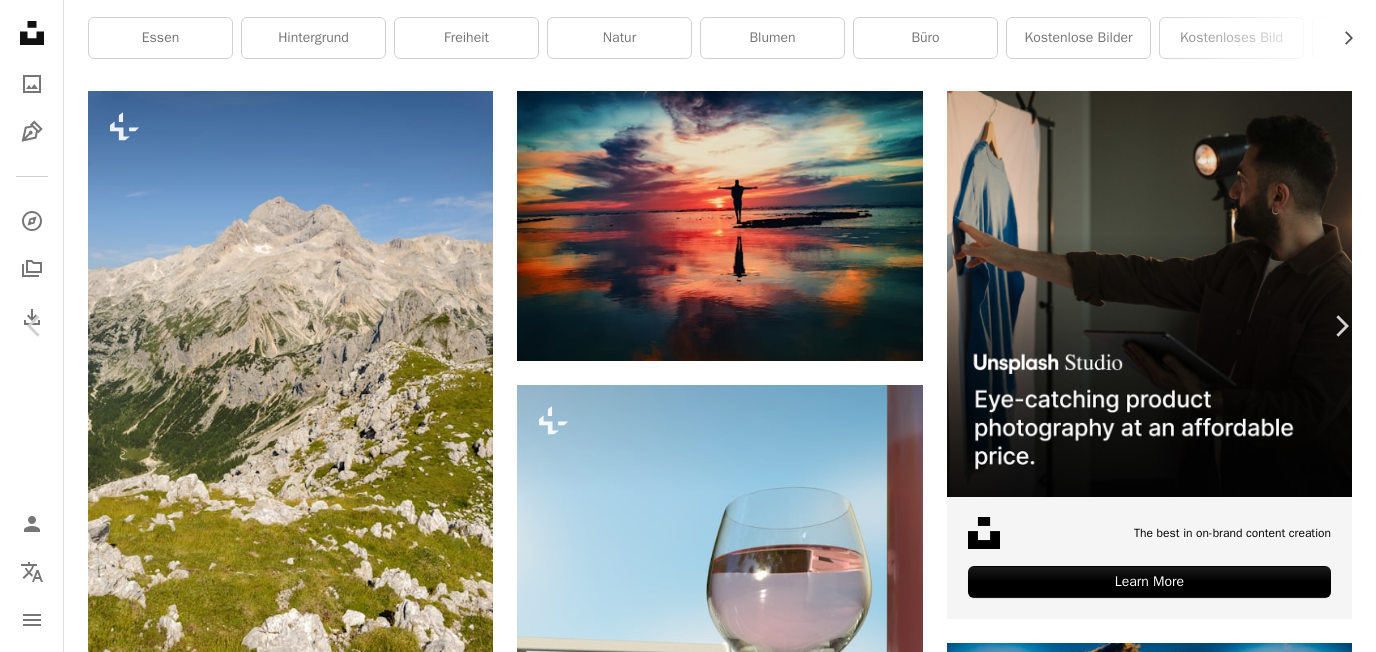 click on "Chevron down" 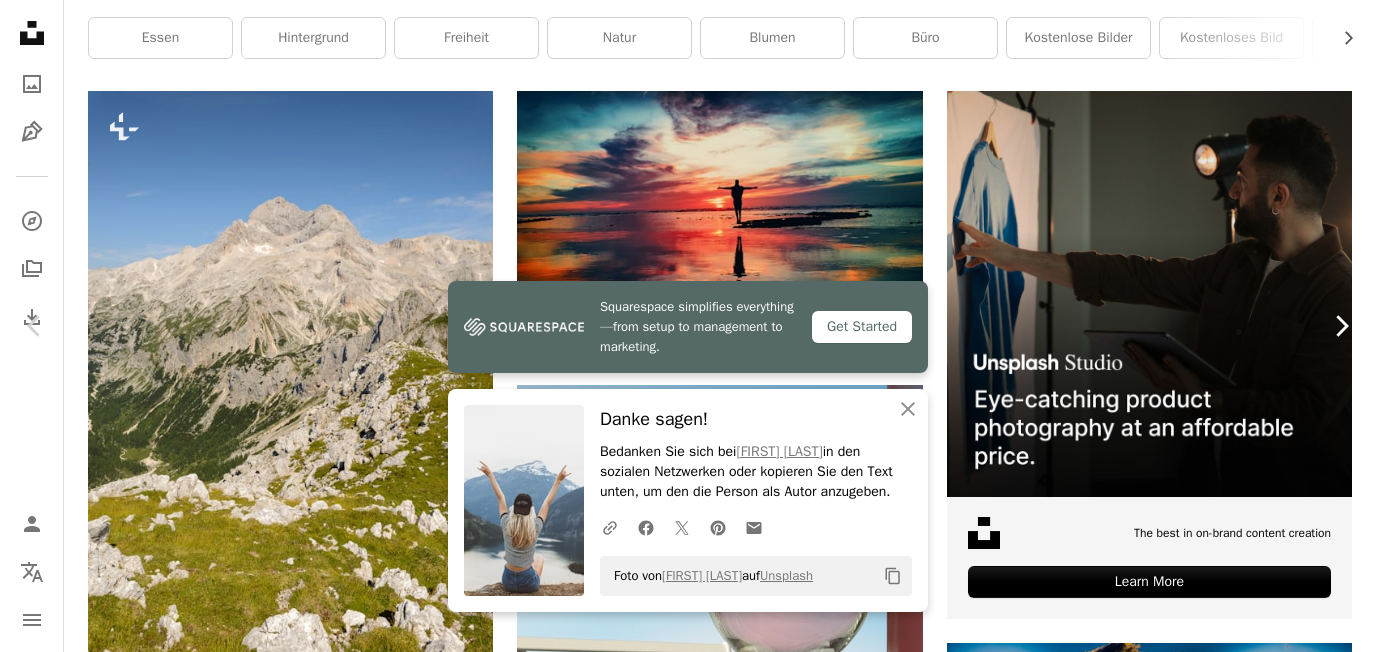 click 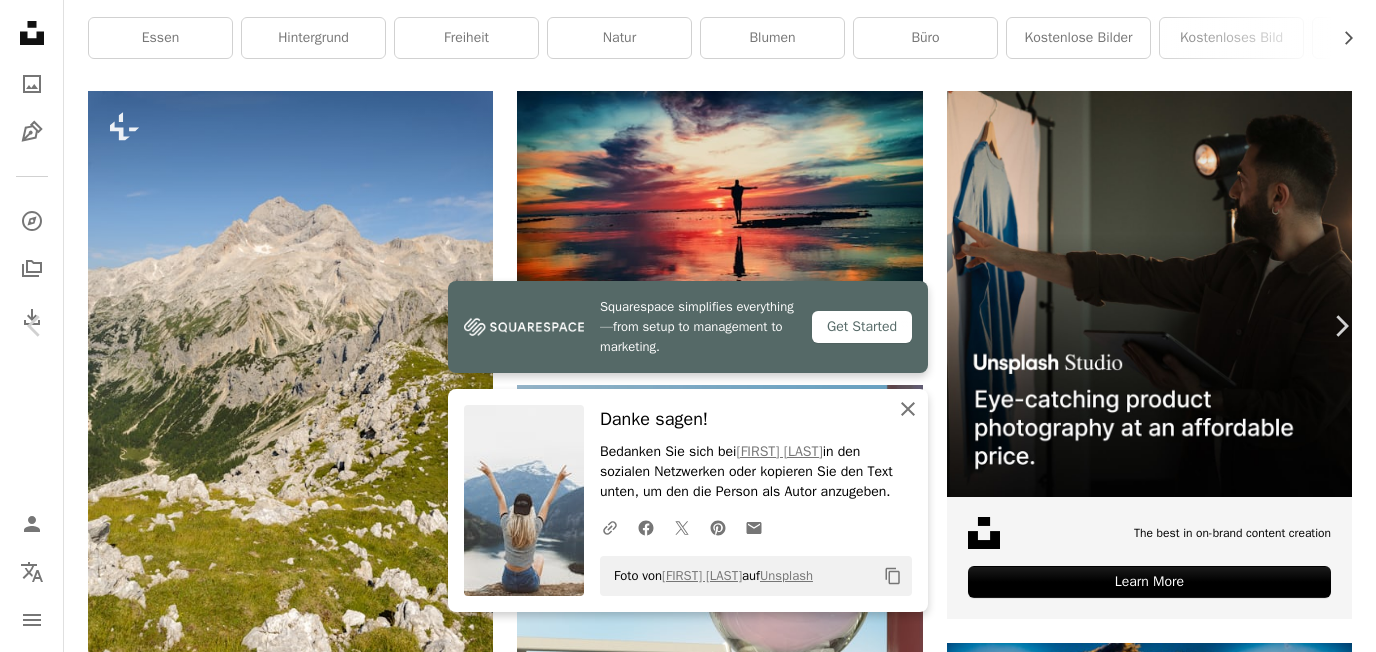 click 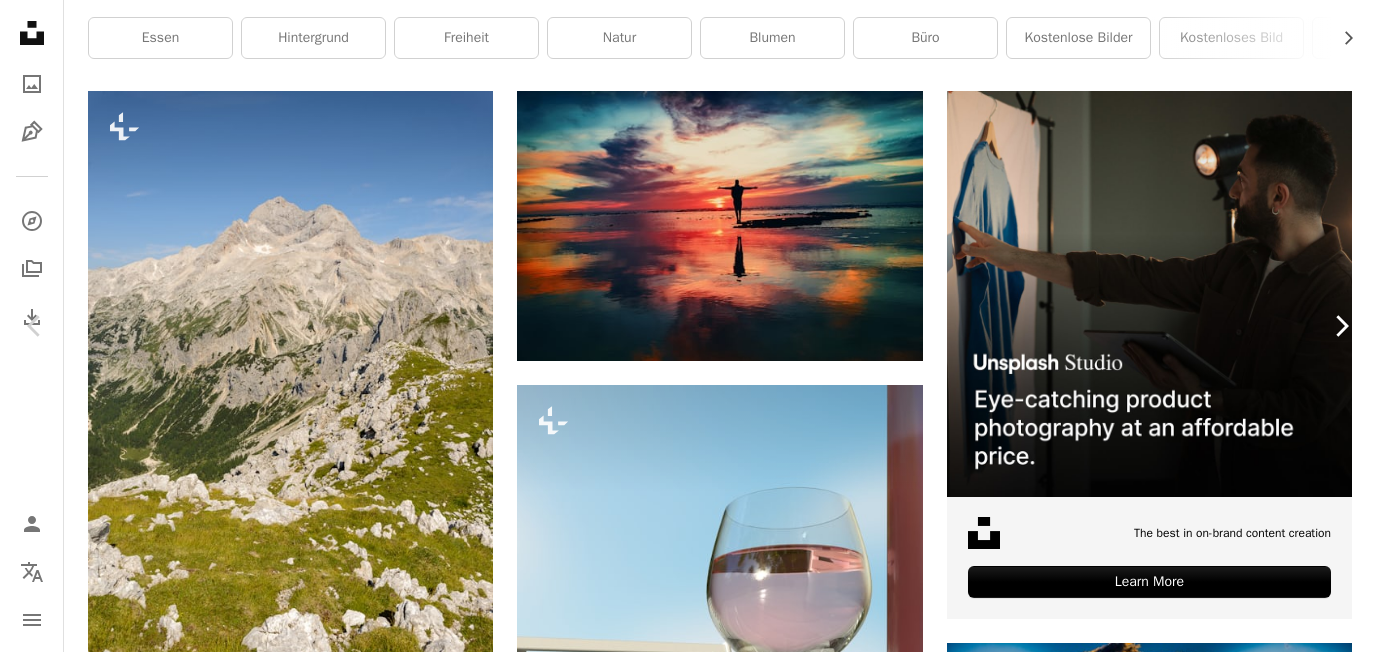click on "Chevron right" 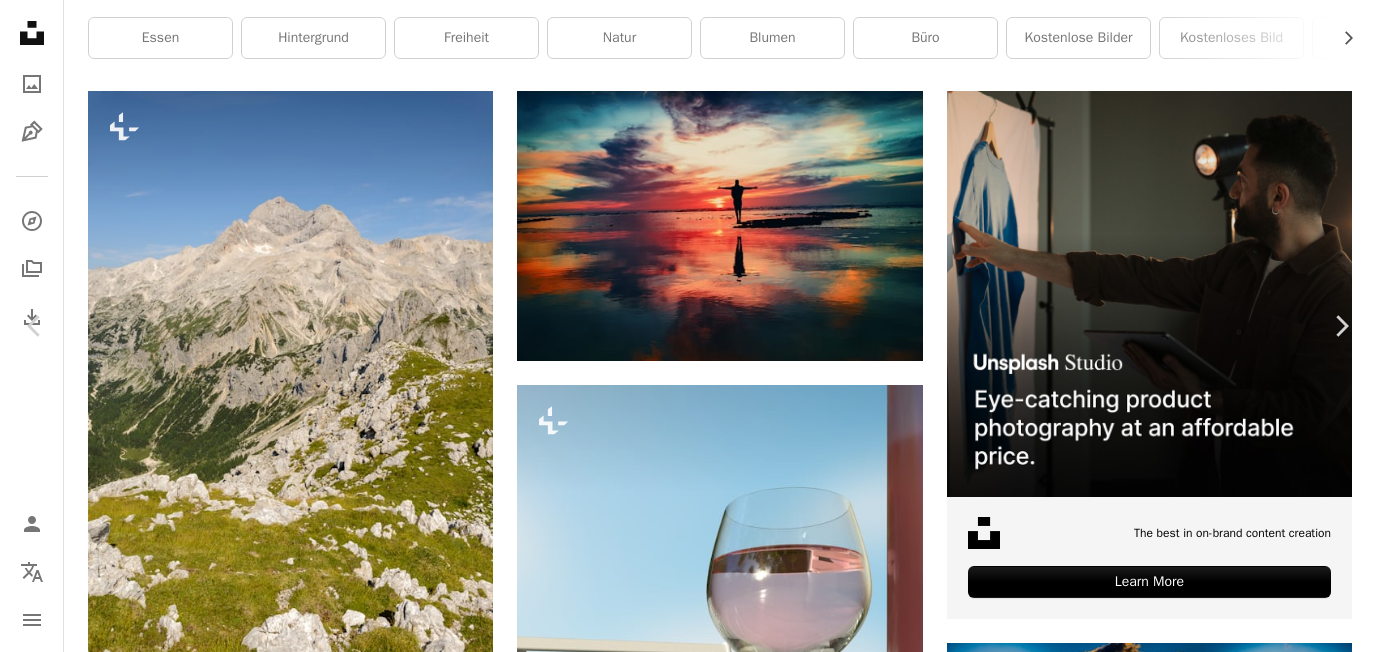 click on "Chevron down" 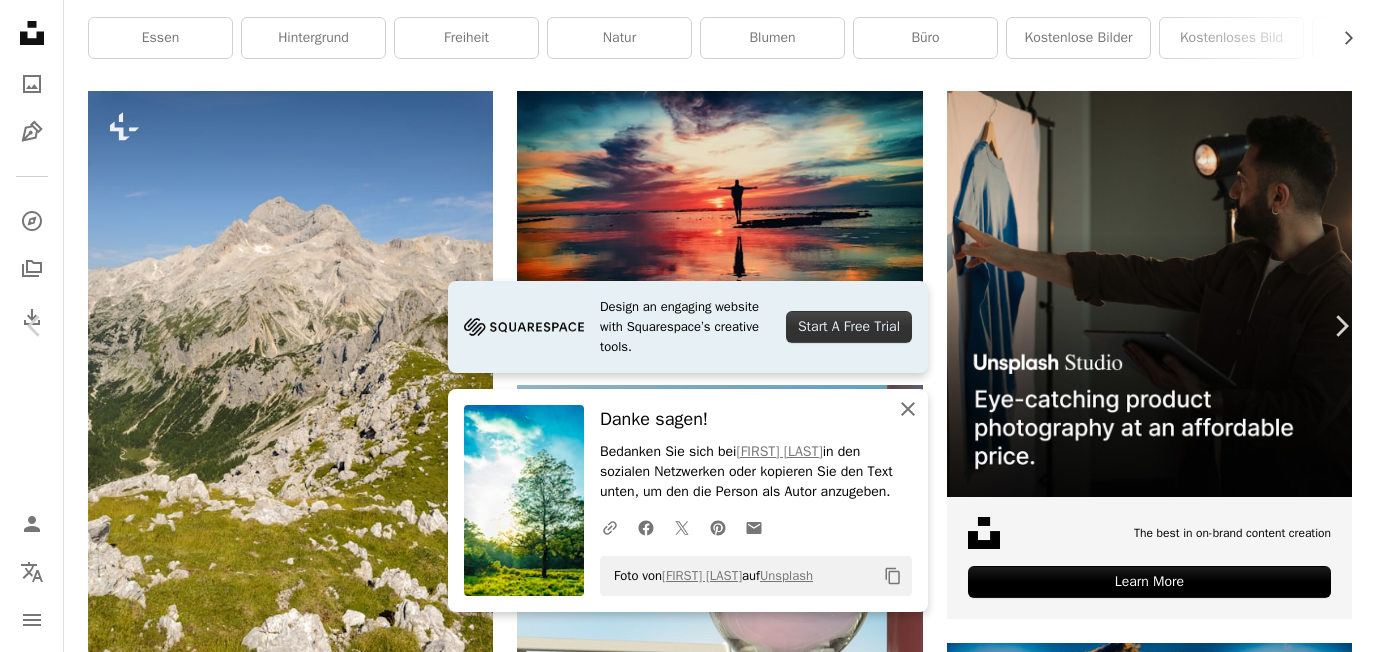 click 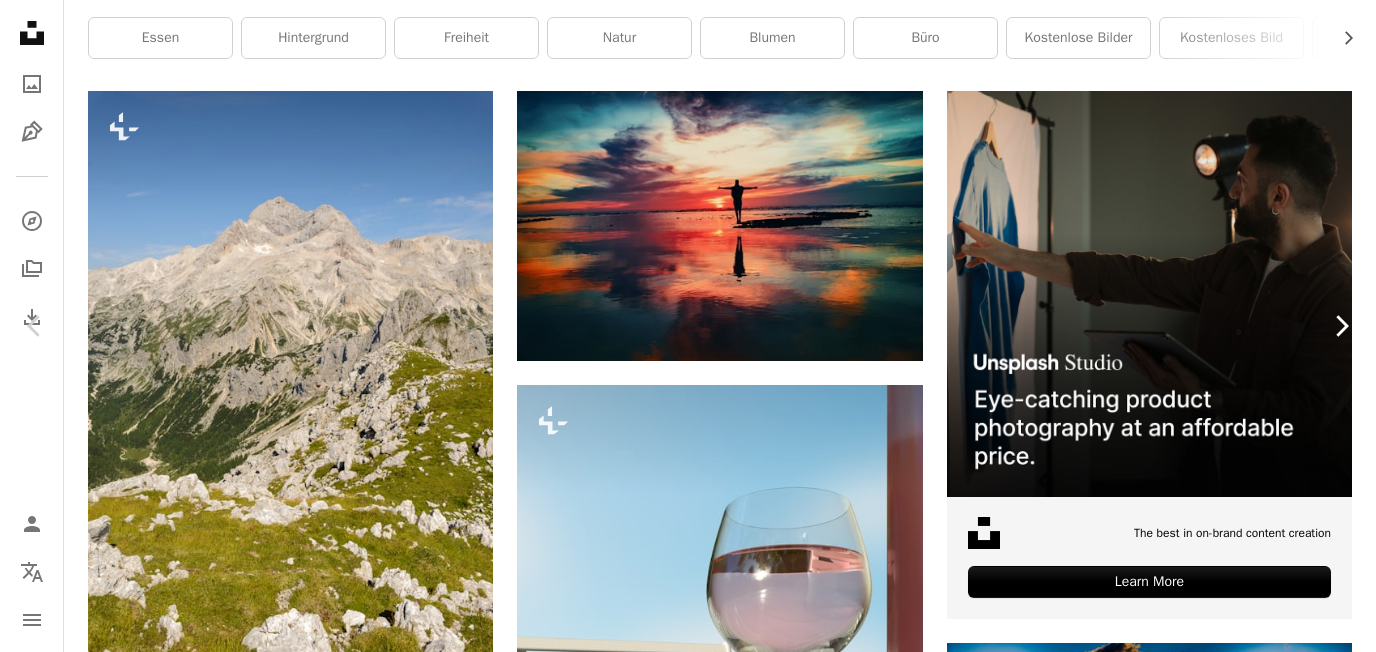 click on "Chevron right" 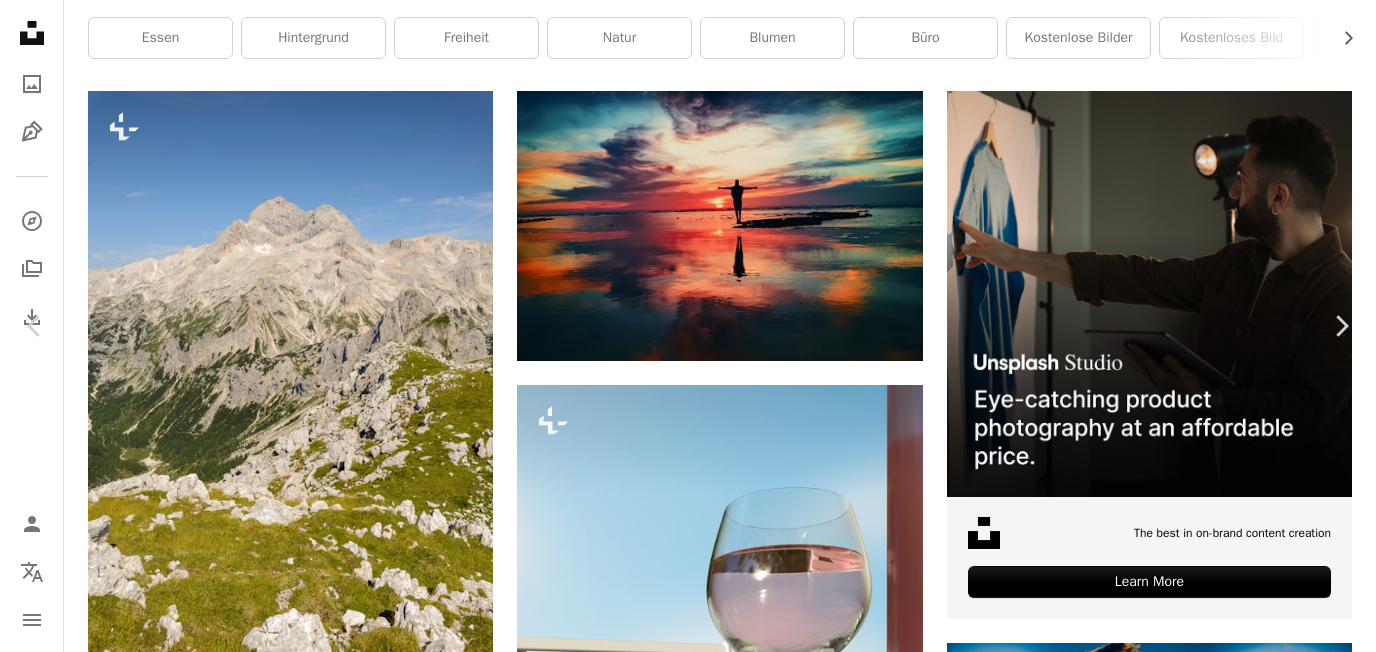click on "A lock Herunterladen" at bounding box center (1202, 4543) 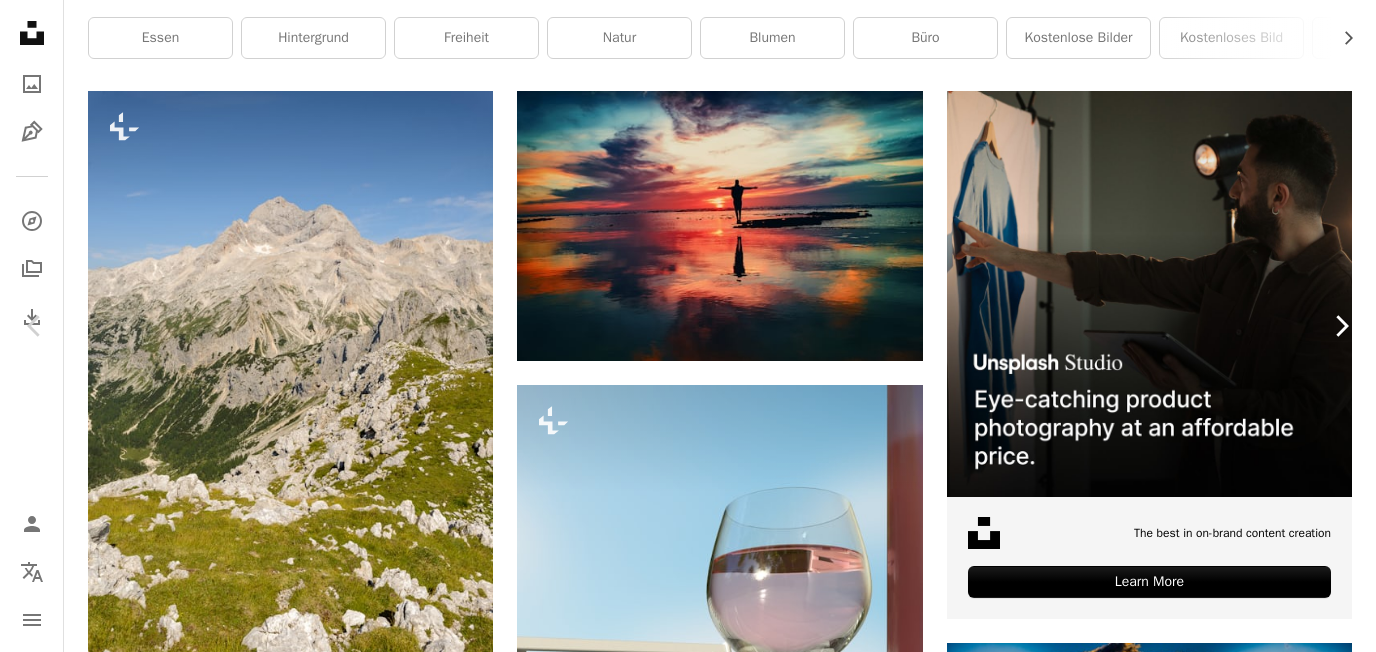 click on "Chevron right" 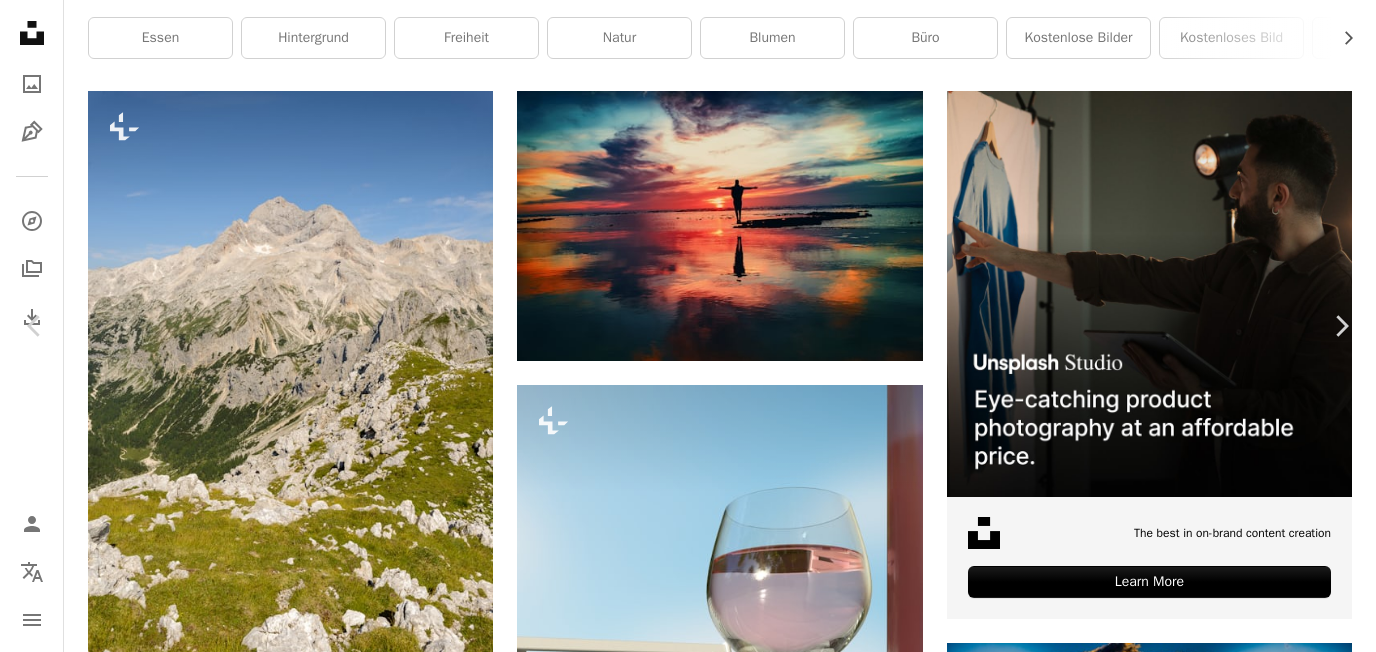 scroll, scrollTop: 0, scrollLeft: 0, axis: both 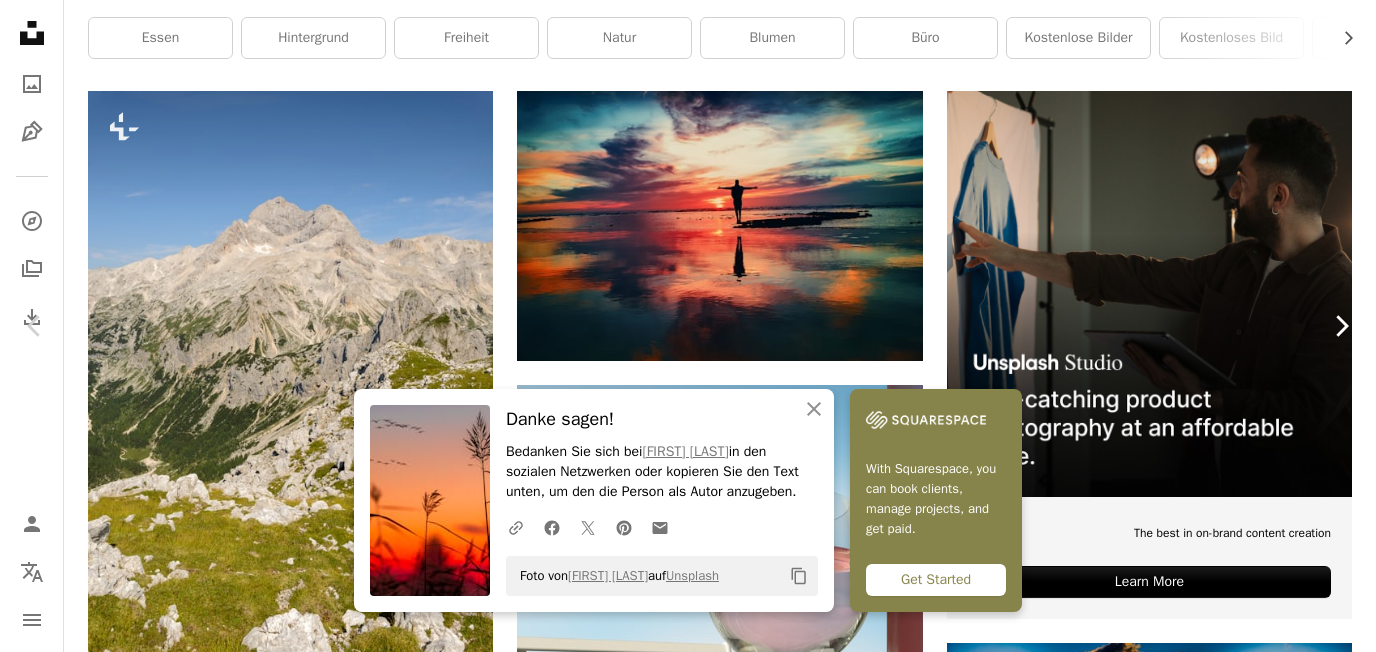 click on "Chevron right" 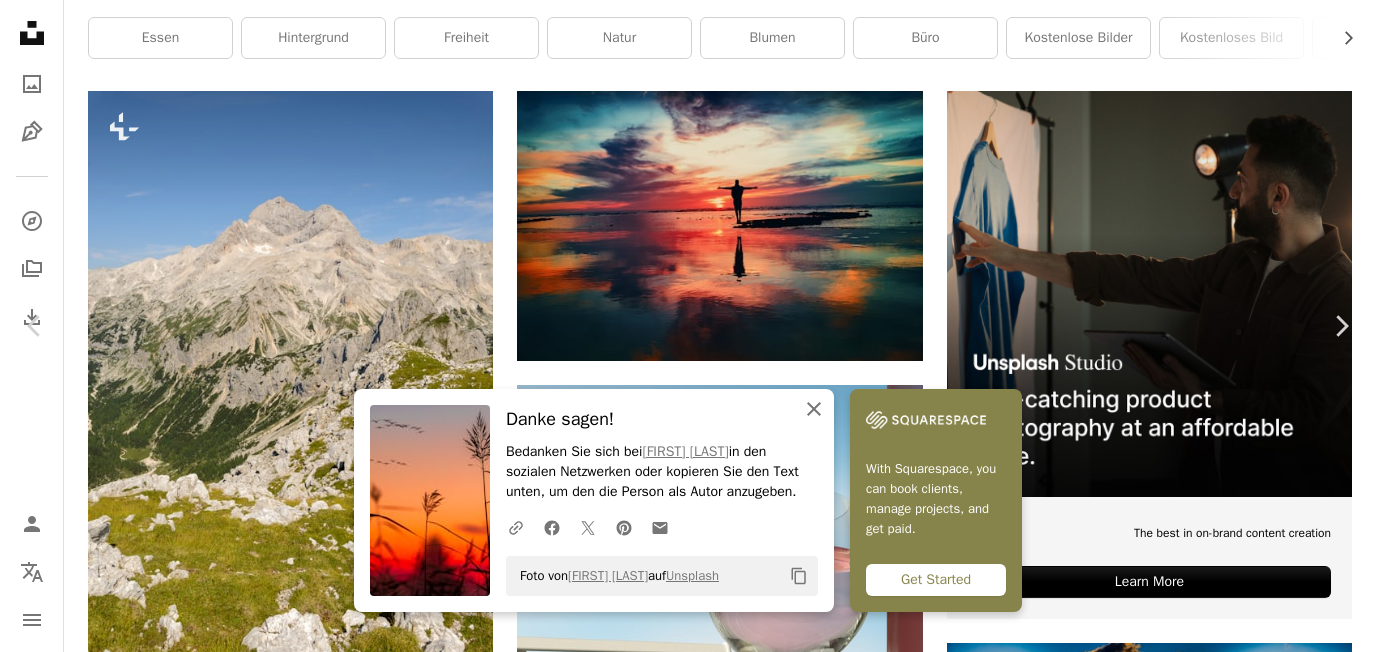click on "An X shape" 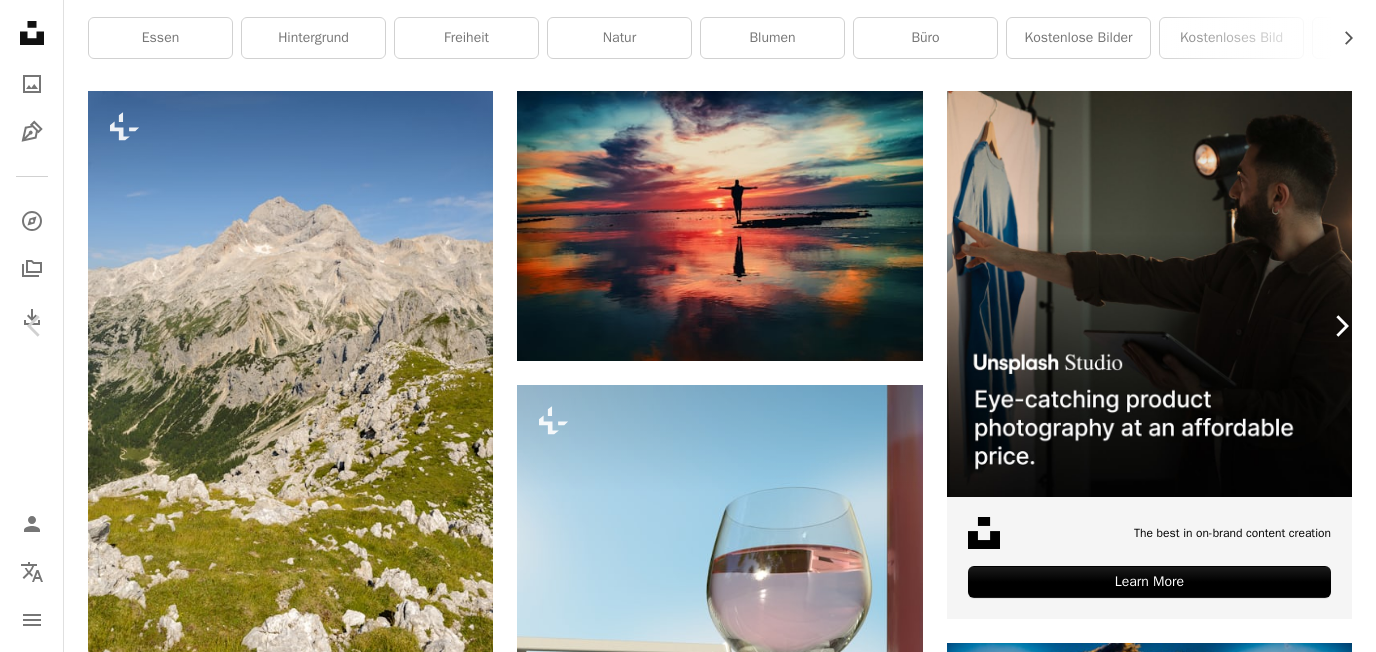 click 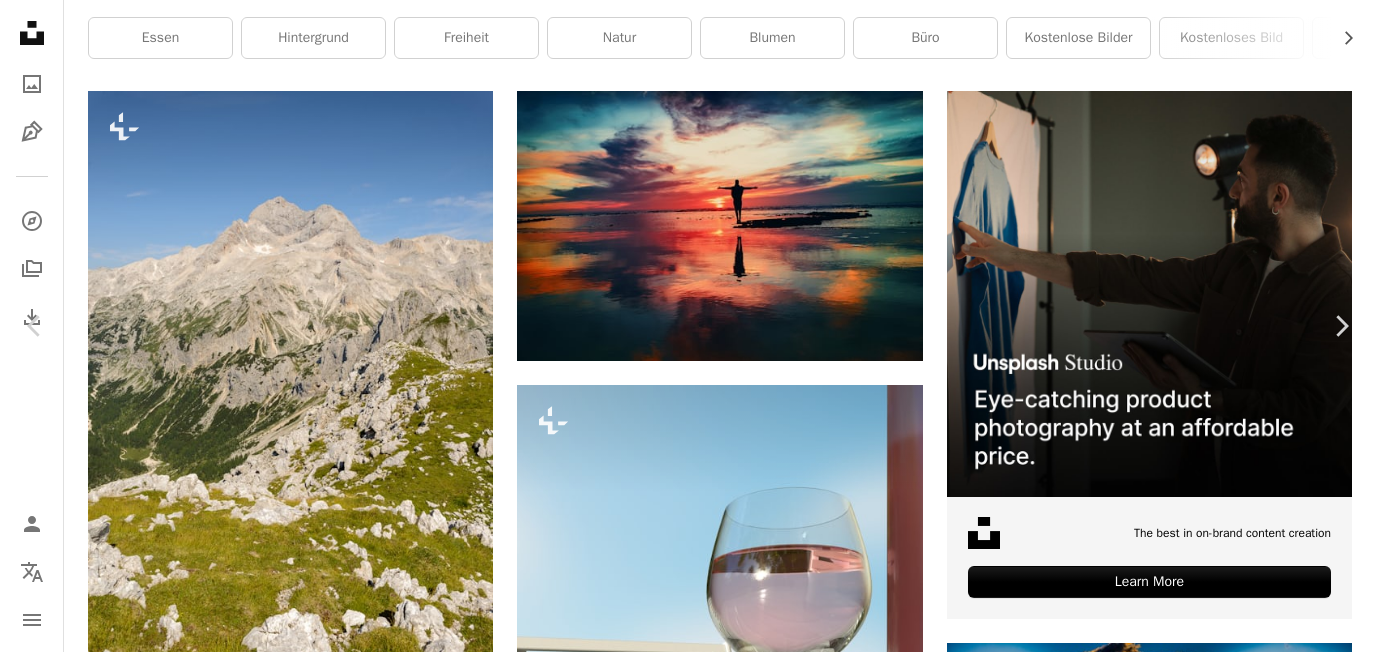 click 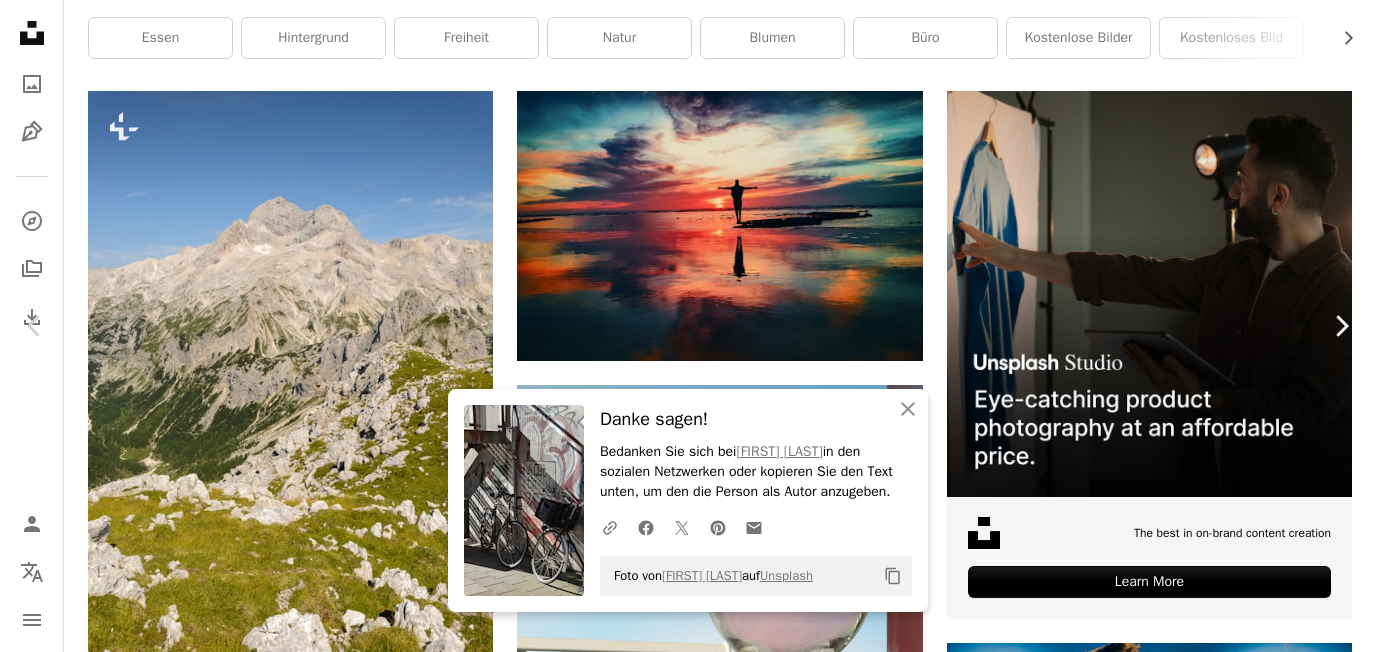 click on "Chevron right" 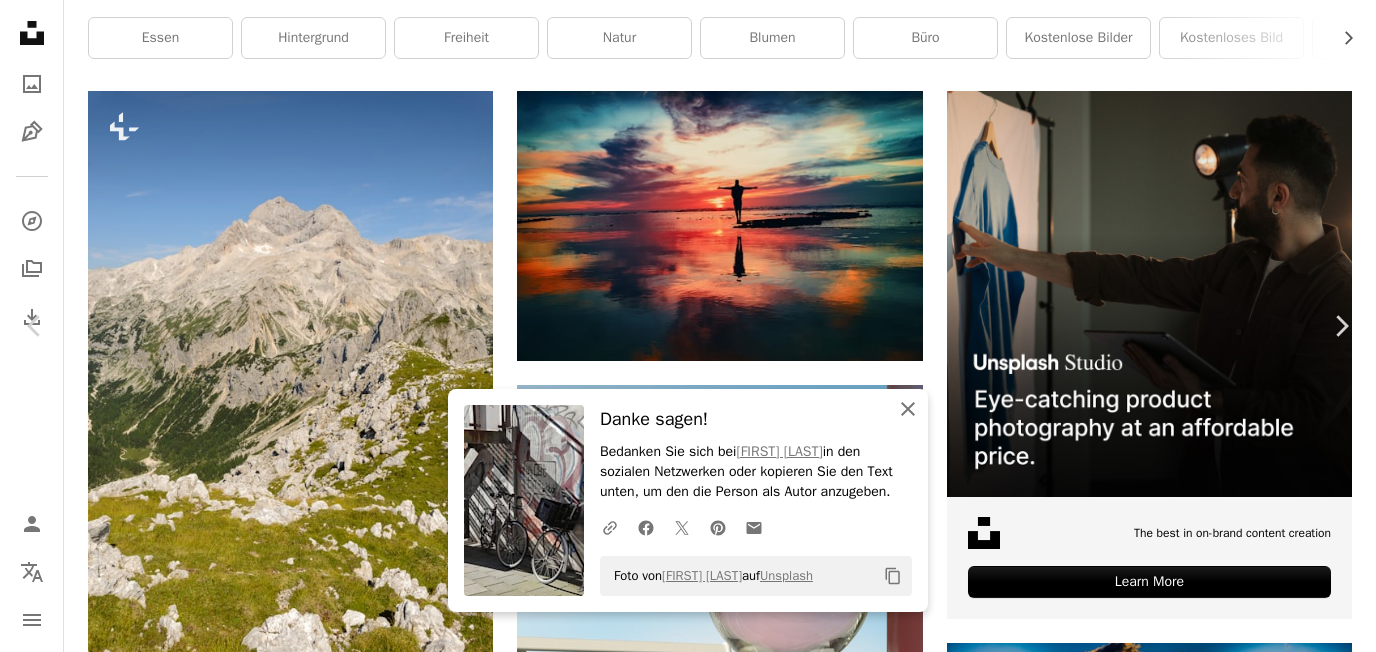 click 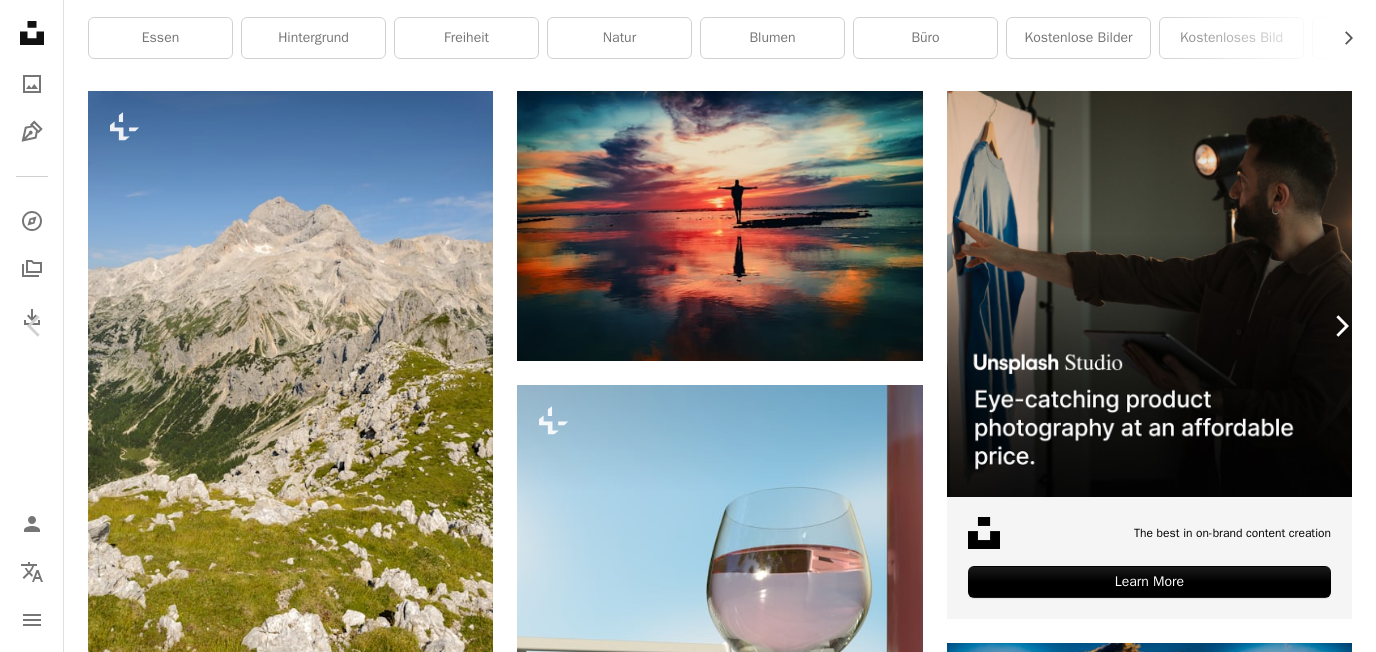 click on "Chevron right" 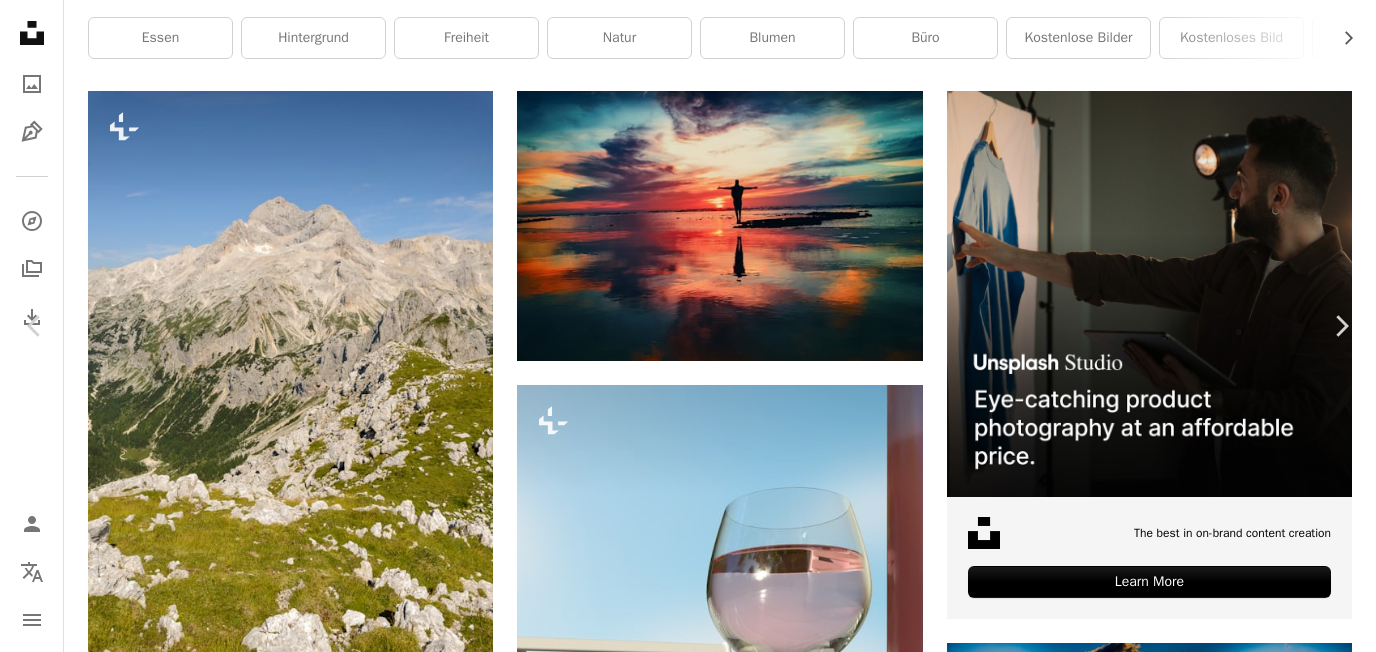 click on "Chevron down" 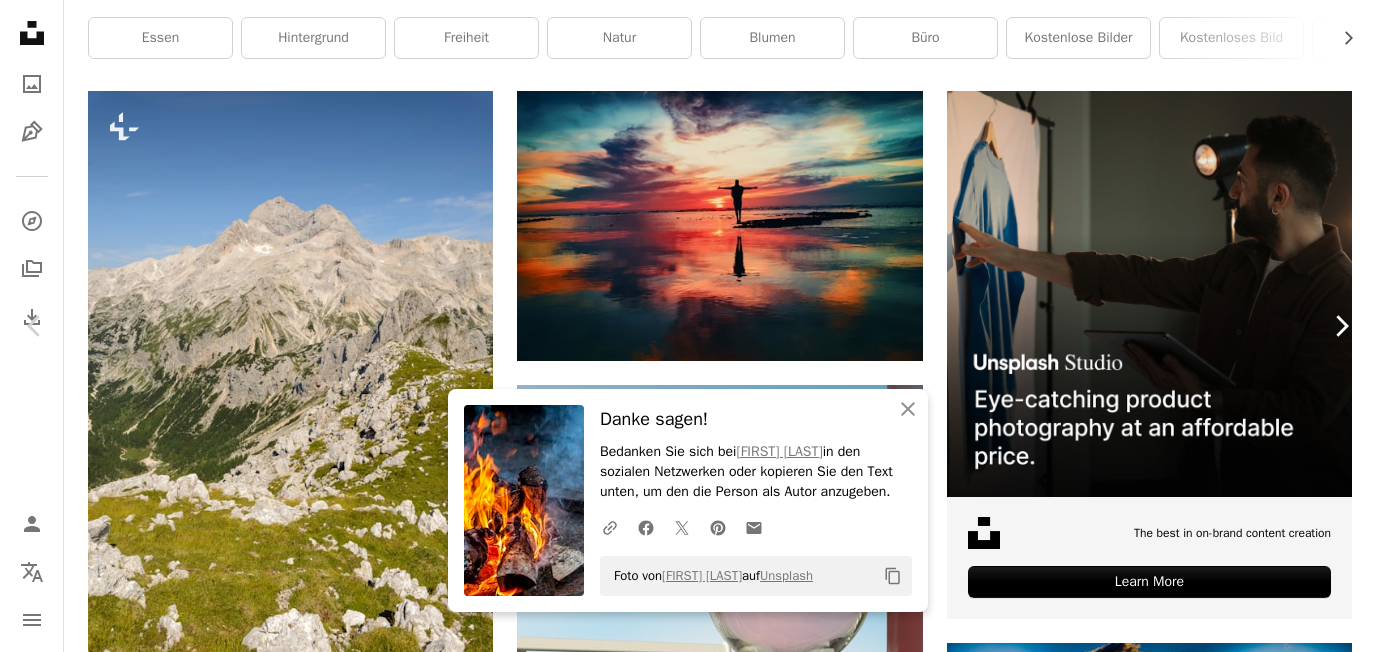 click 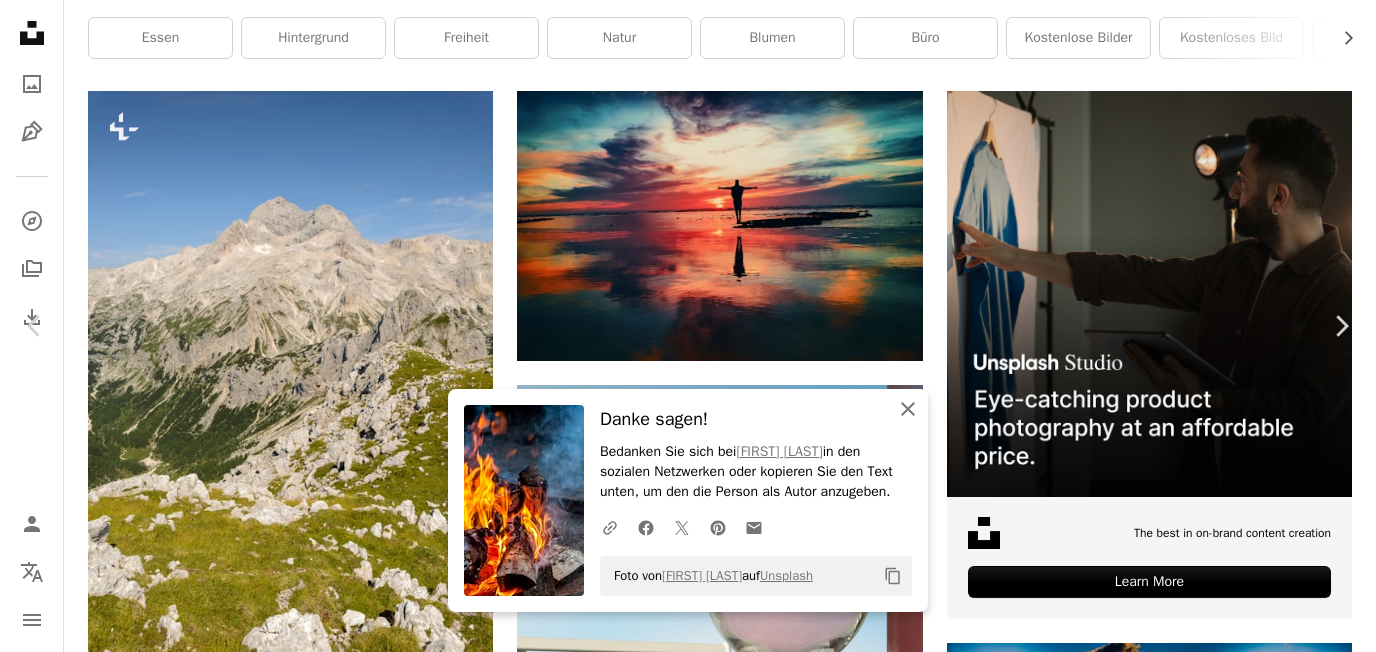 click 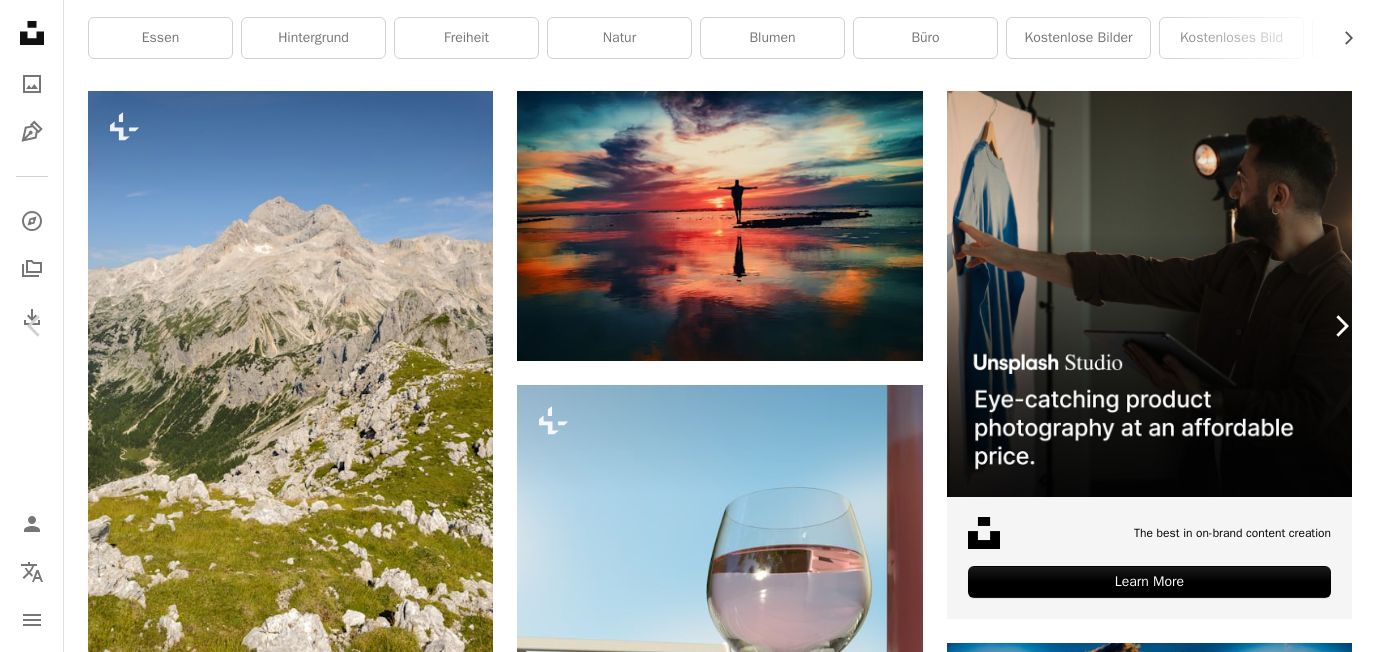 click on "Chevron right" 